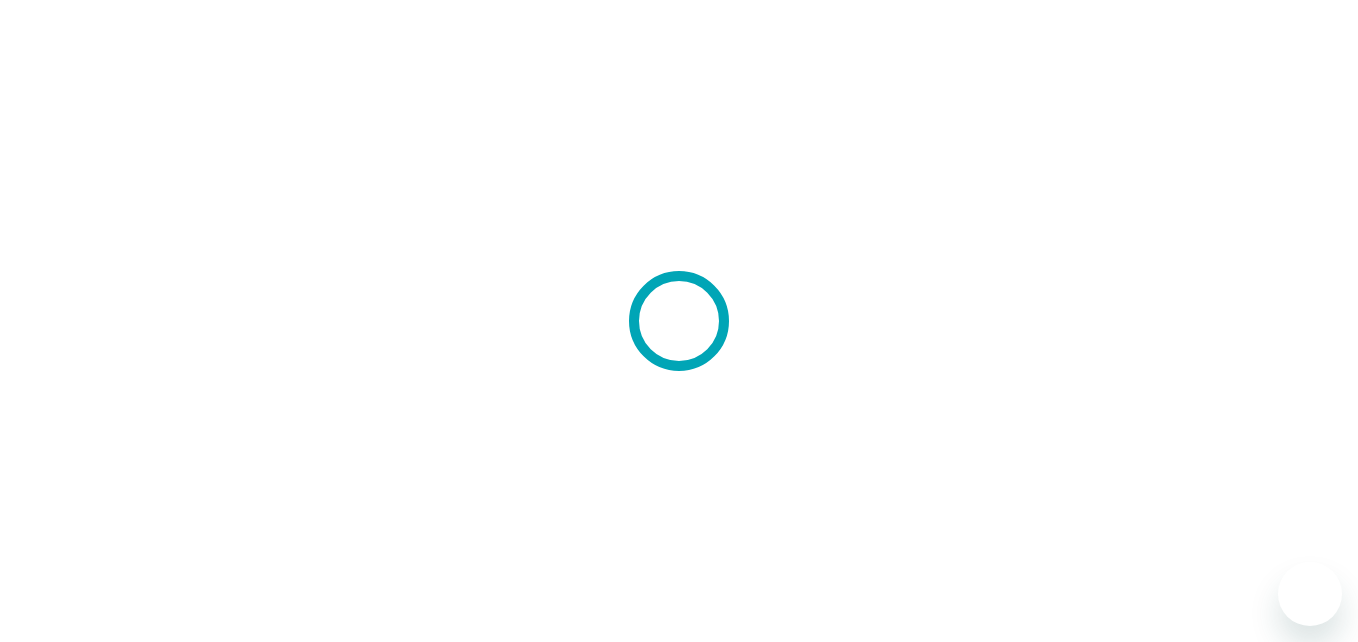 scroll, scrollTop: 0, scrollLeft: 0, axis: both 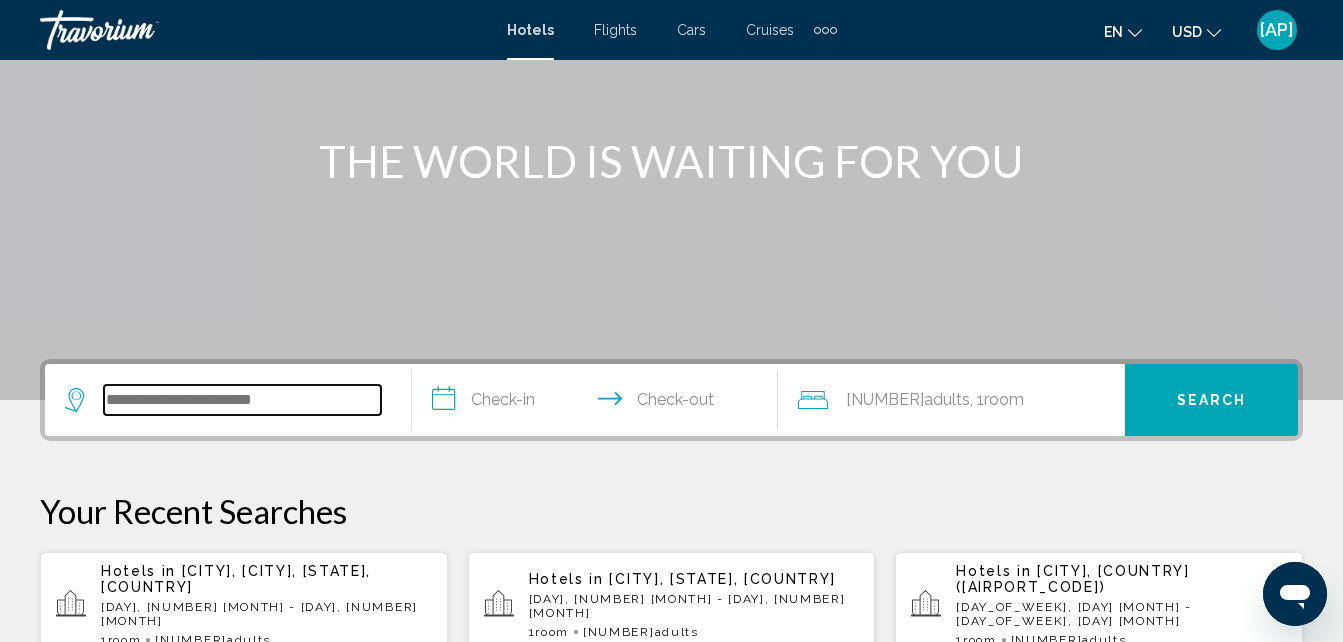 click at bounding box center (242, 400) 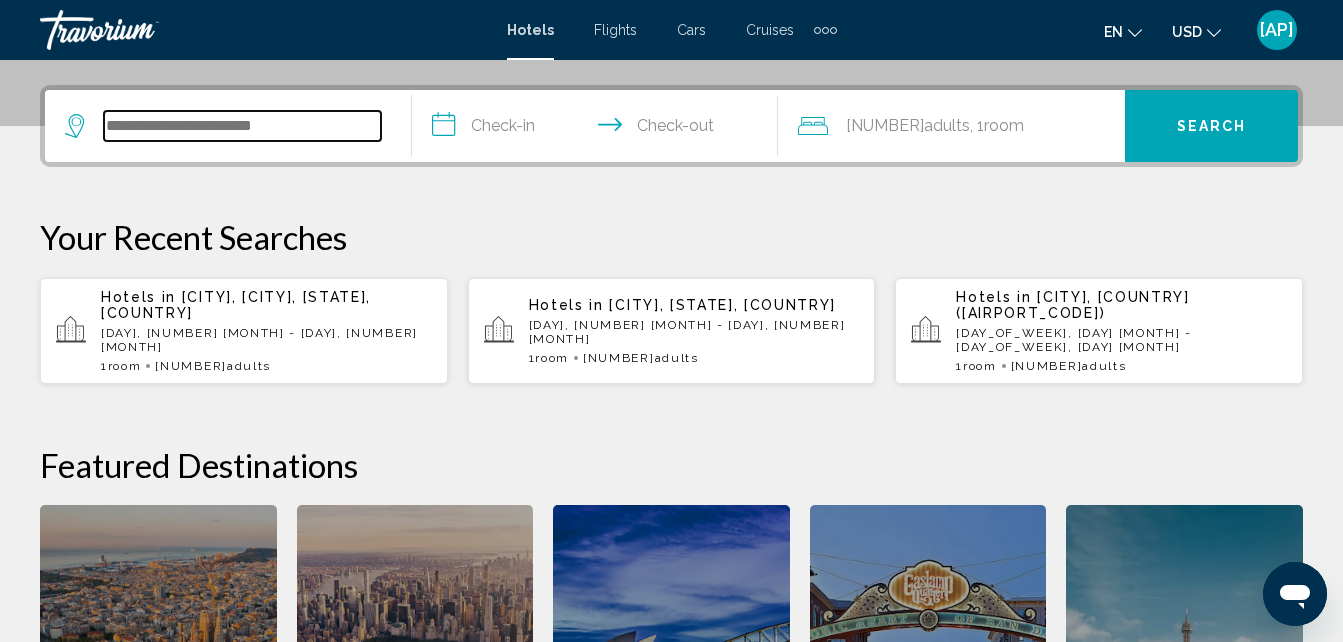 scroll, scrollTop: 494, scrollLeft: 0, axis: vertical 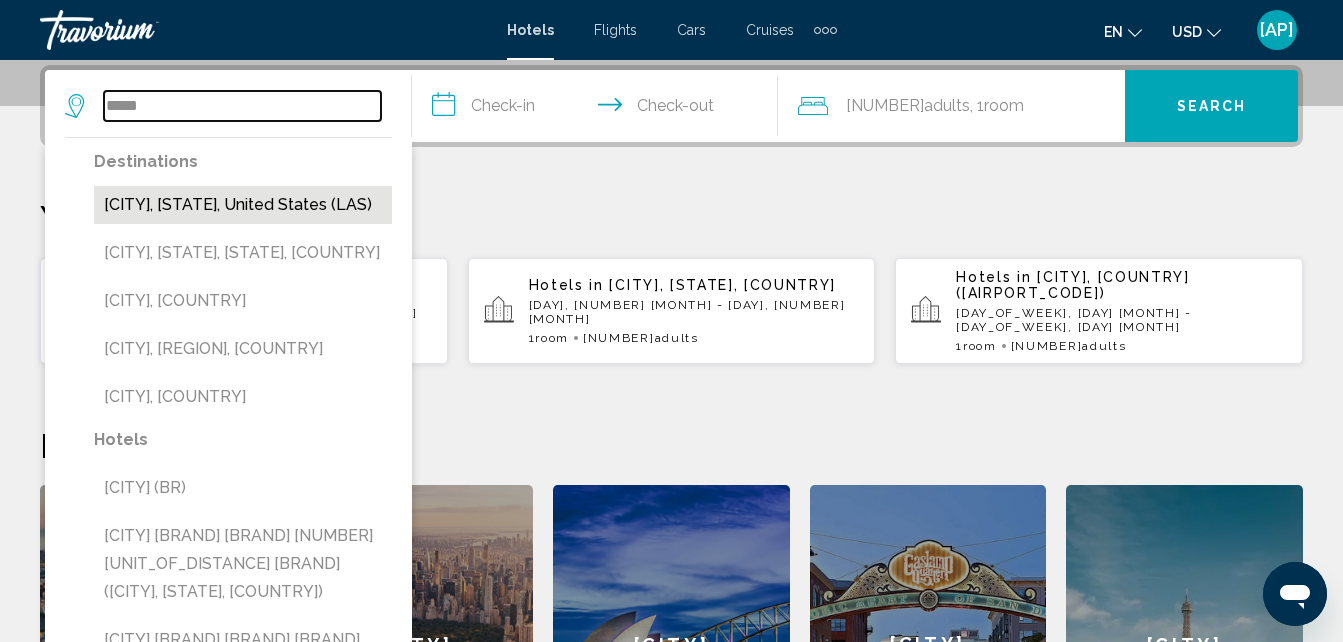 type on "*****" 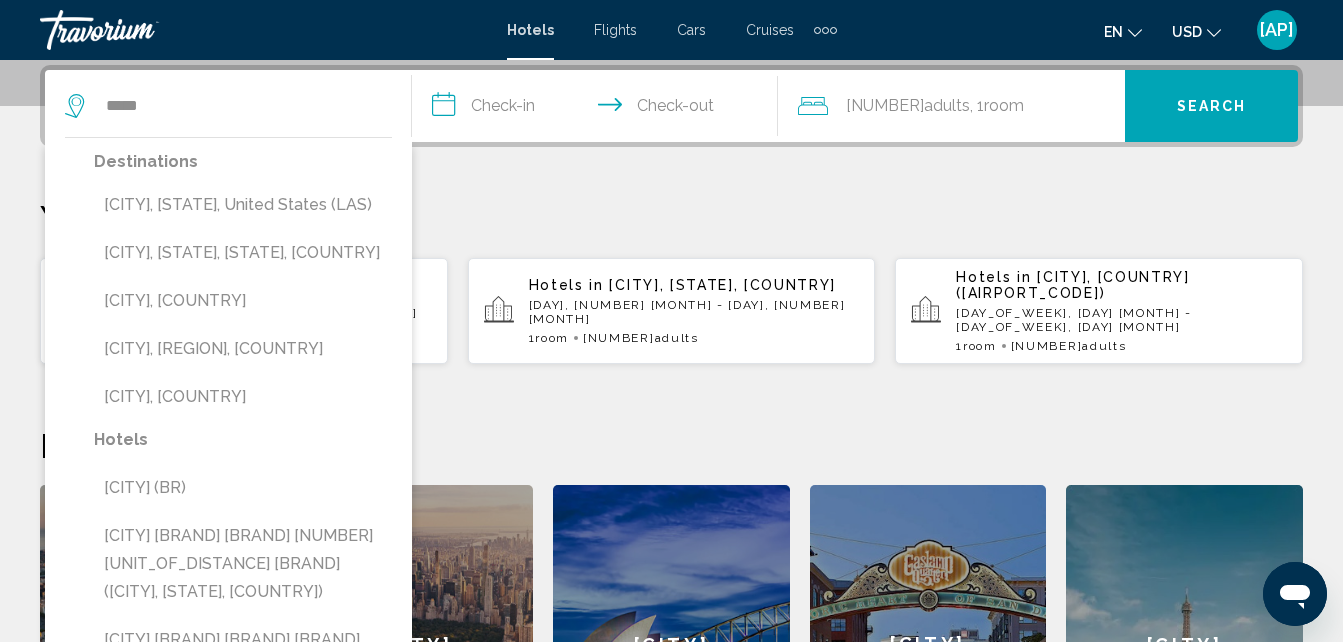 click on "Las Vegas, NV, United States (LAS)" at bounding box center (243, 205) 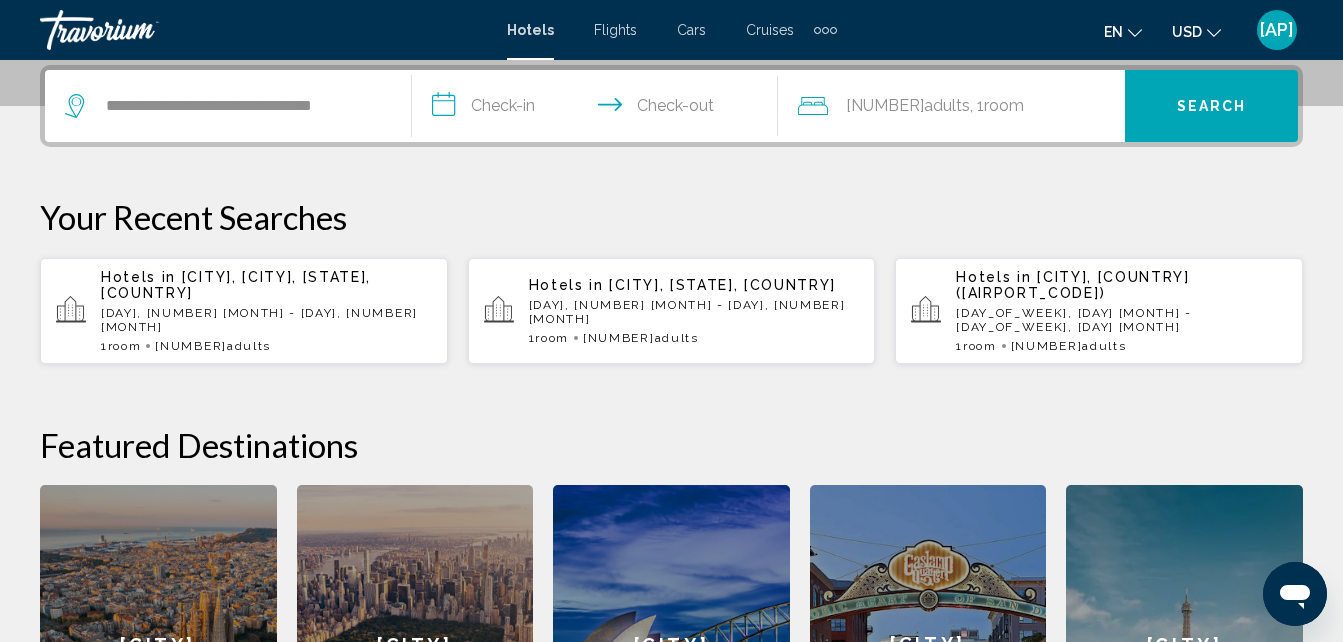 click on "**********" at bounding box center (599, 109) 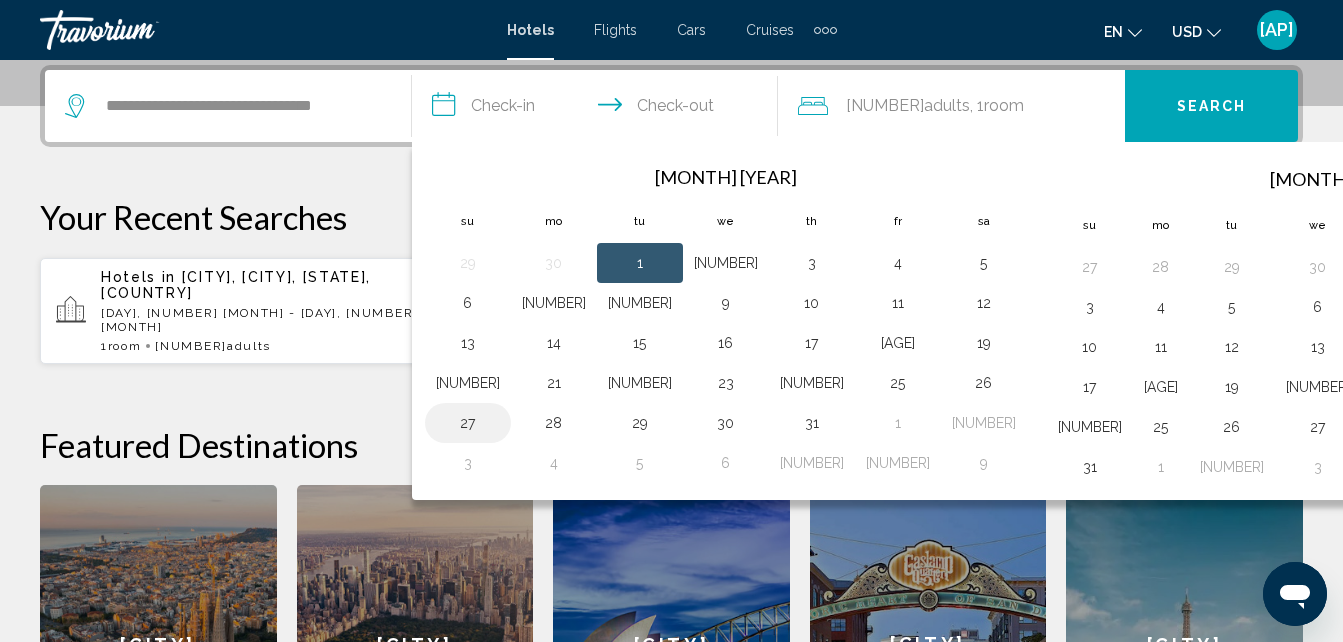 click on "[NUMBER]" at bounding box center [468, 423] 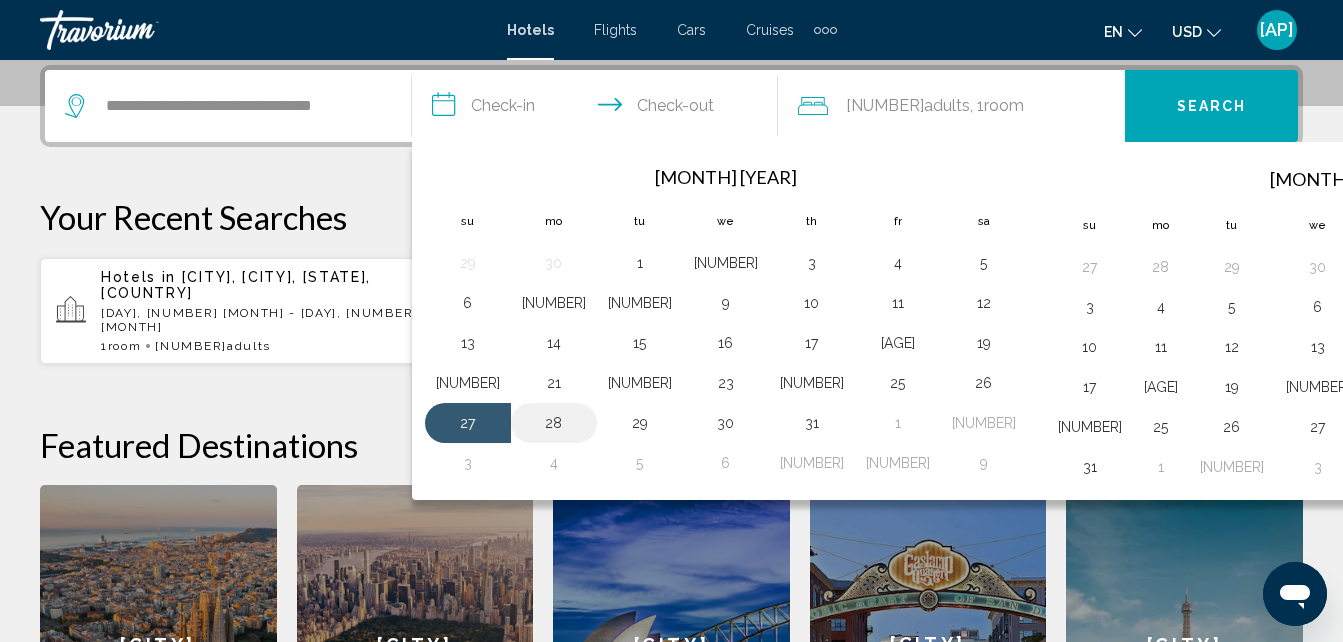 click on "[NUMBER]" at bounding box center (554, 423) 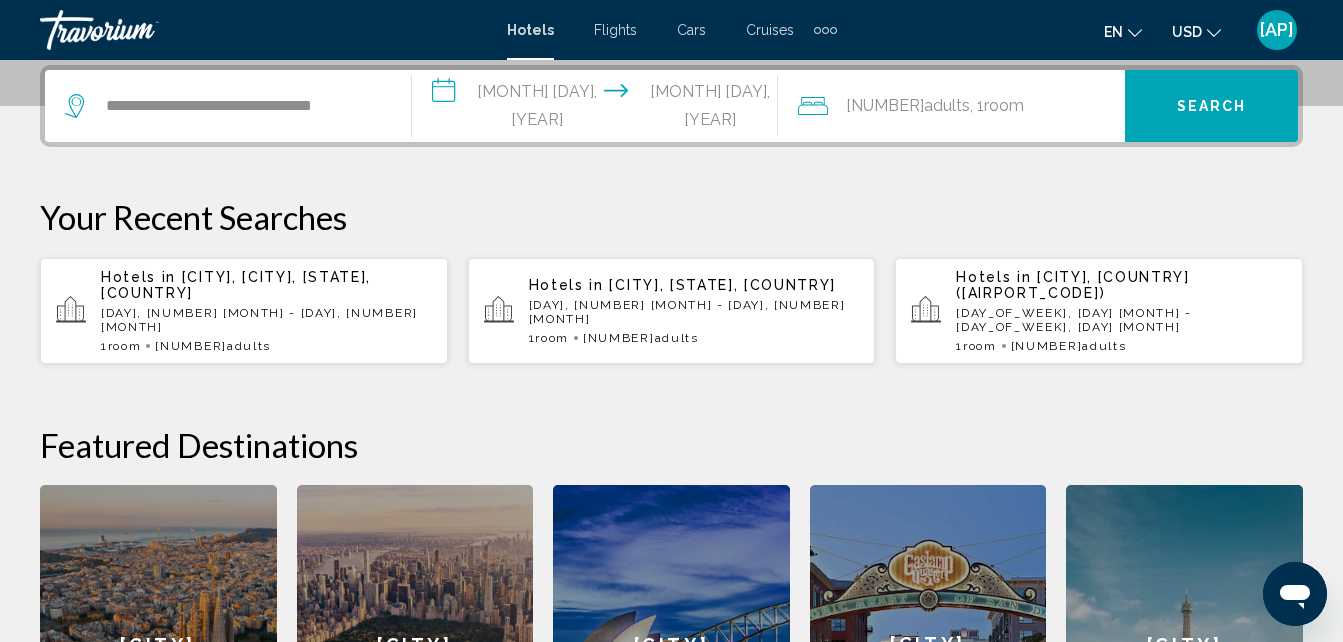 click on "Search" at bounding box center (1212, 107) 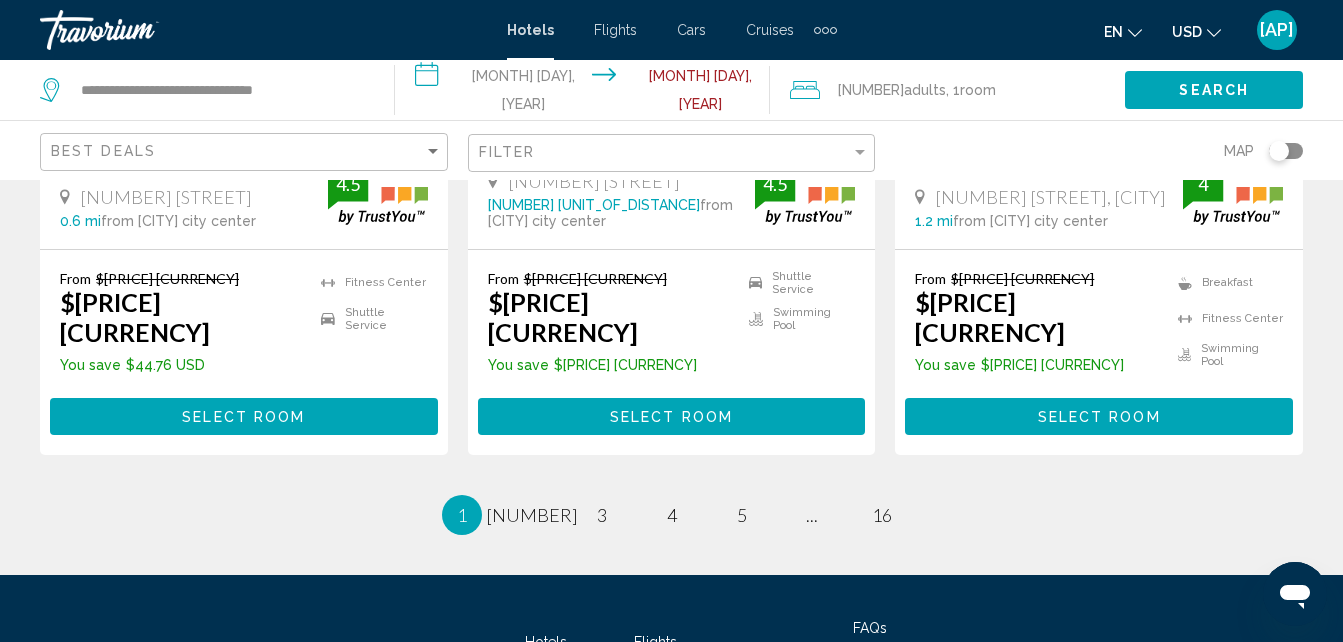 scroll, scrollTop: 2900, scrollLeft: 0, axis: vertical 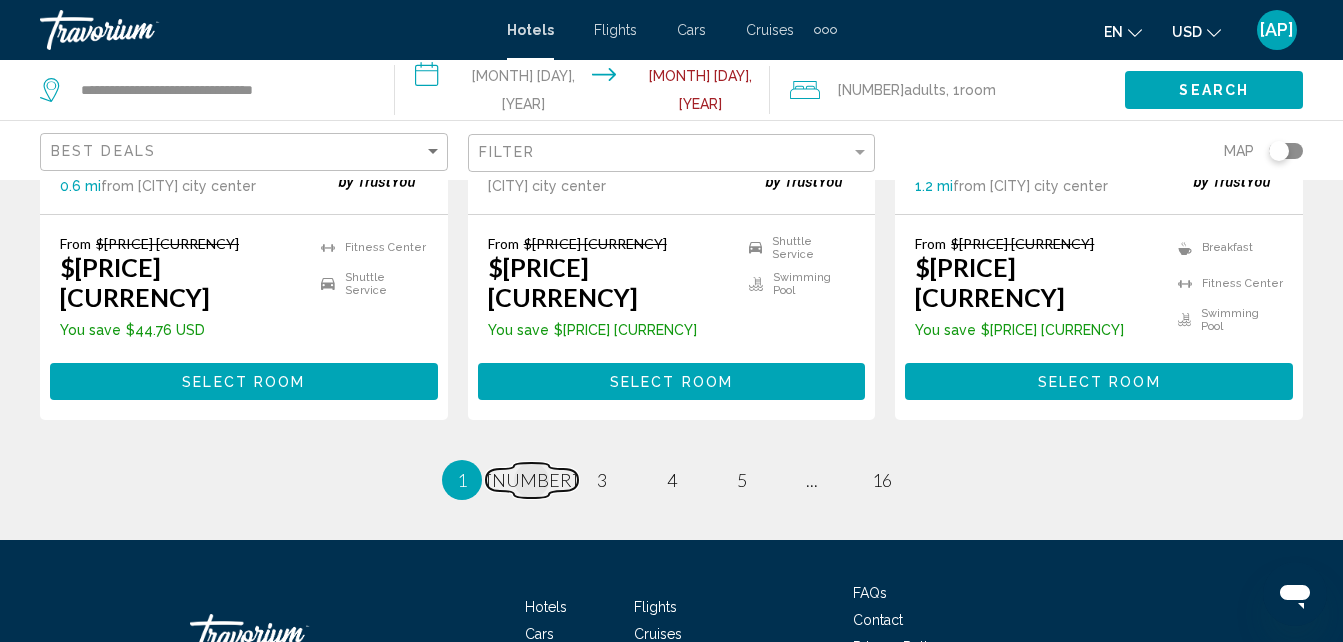 click on "[NUMBER]" at bounding box center (532, 480) 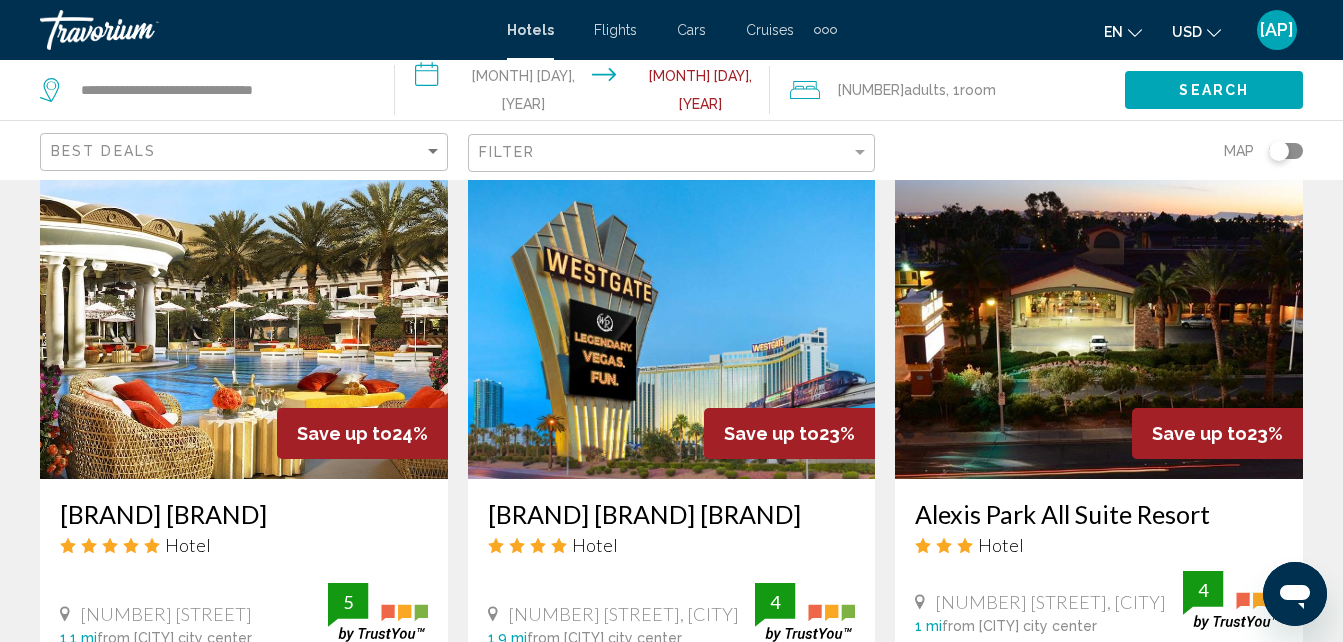 scroll, scrollTop: 1000, scrollLeft: 0, axis: vertical 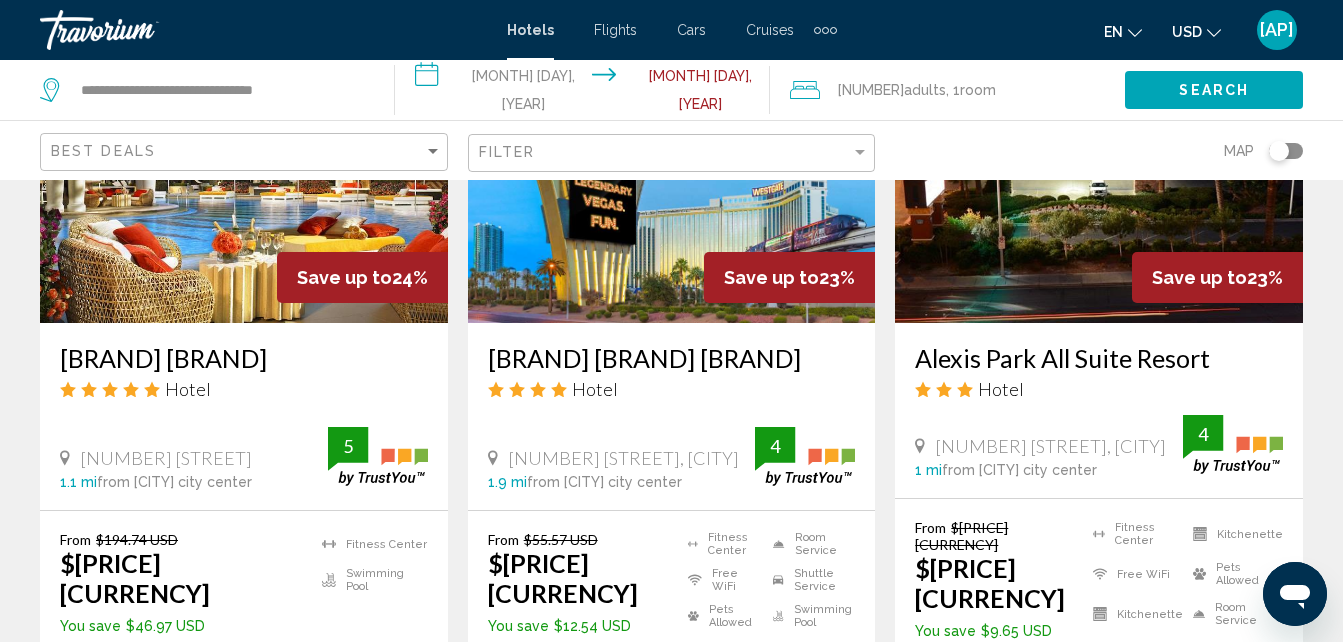click at bounding box center (672, 163) 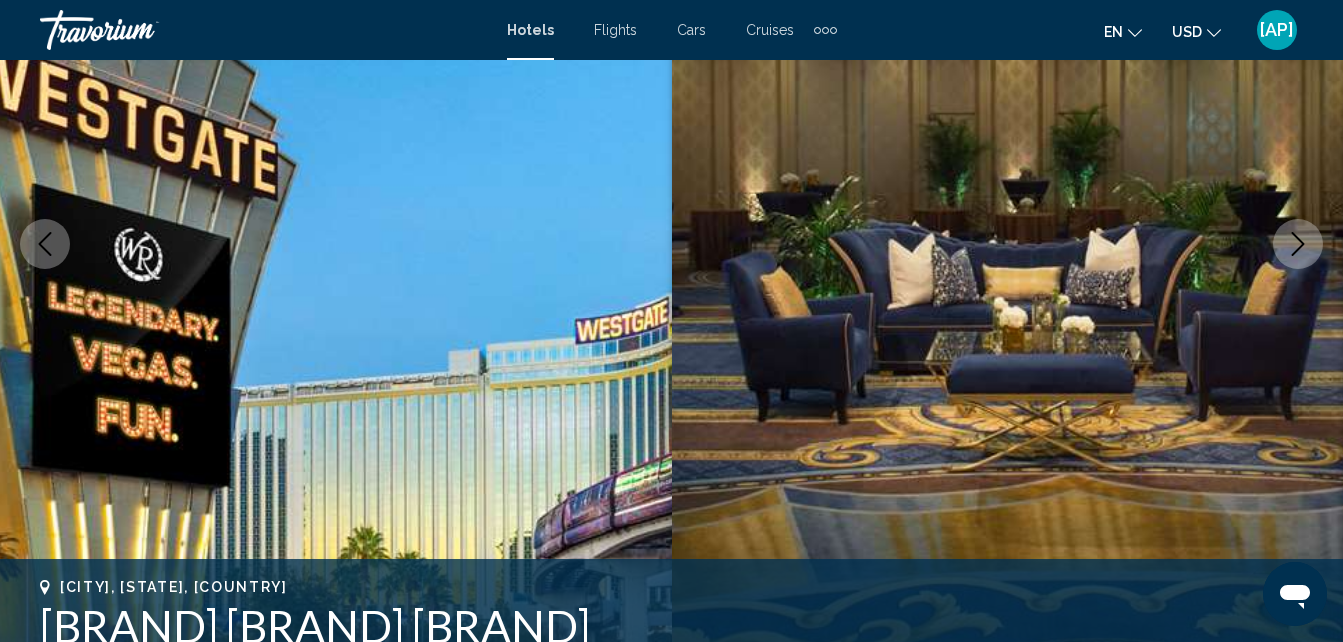 scroll, scrollTop: 314, scrollLeft: 0, axis: vertical 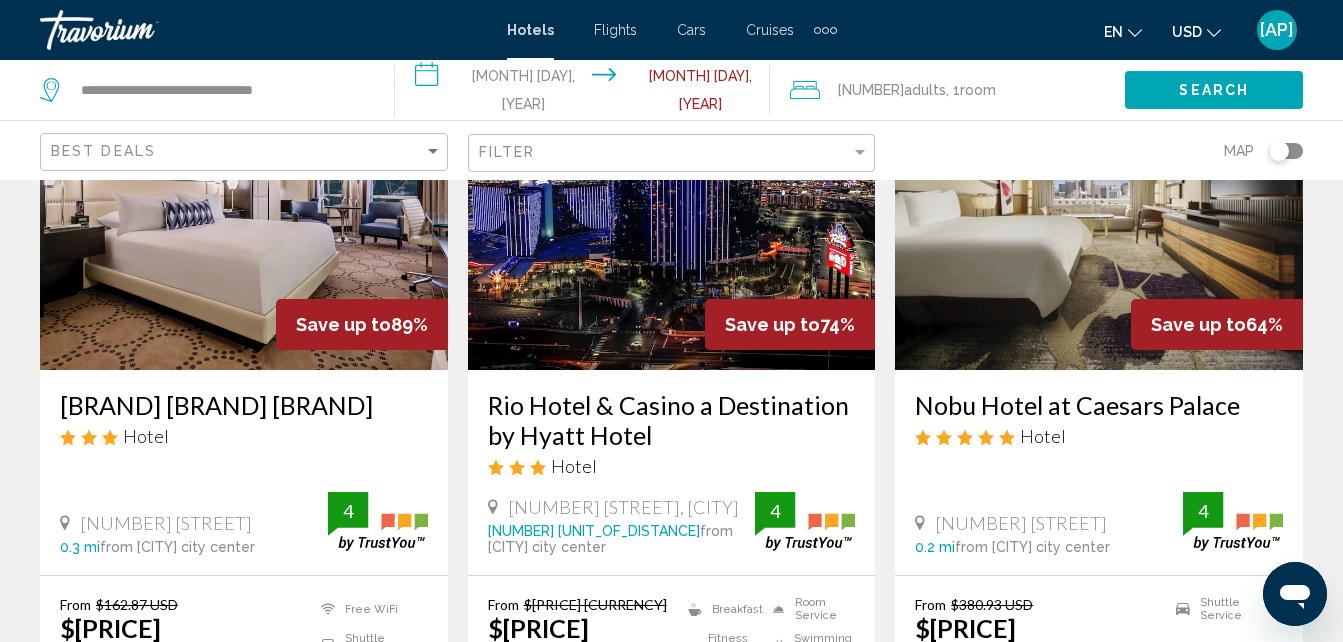 click at bounding box center [244, 210] 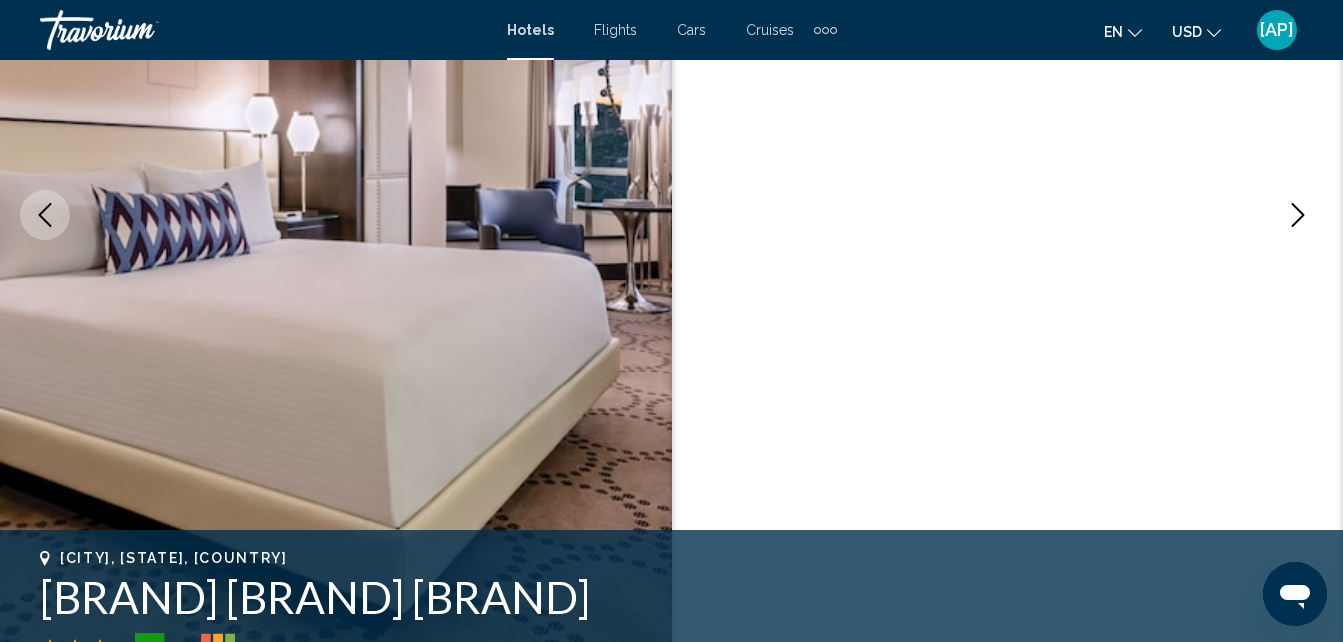 scroll, scrollTop: 0, scrollLeft: 0, axis: both 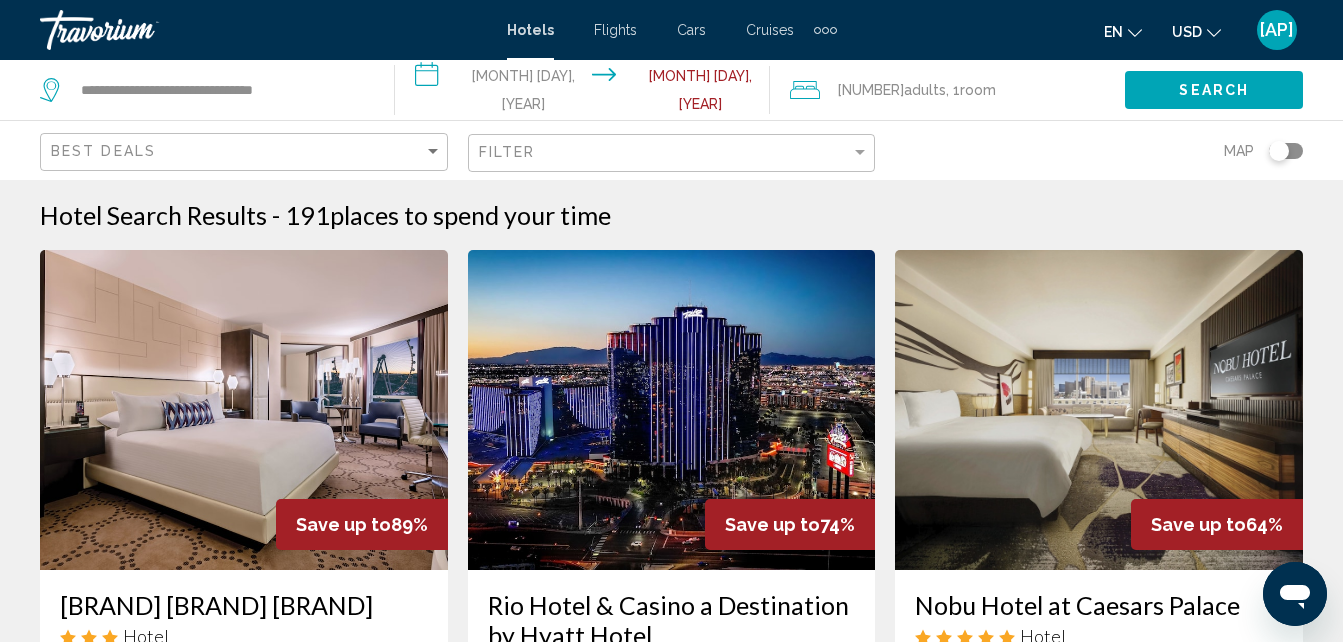 click on "**********" at bounding box center [586, 93] 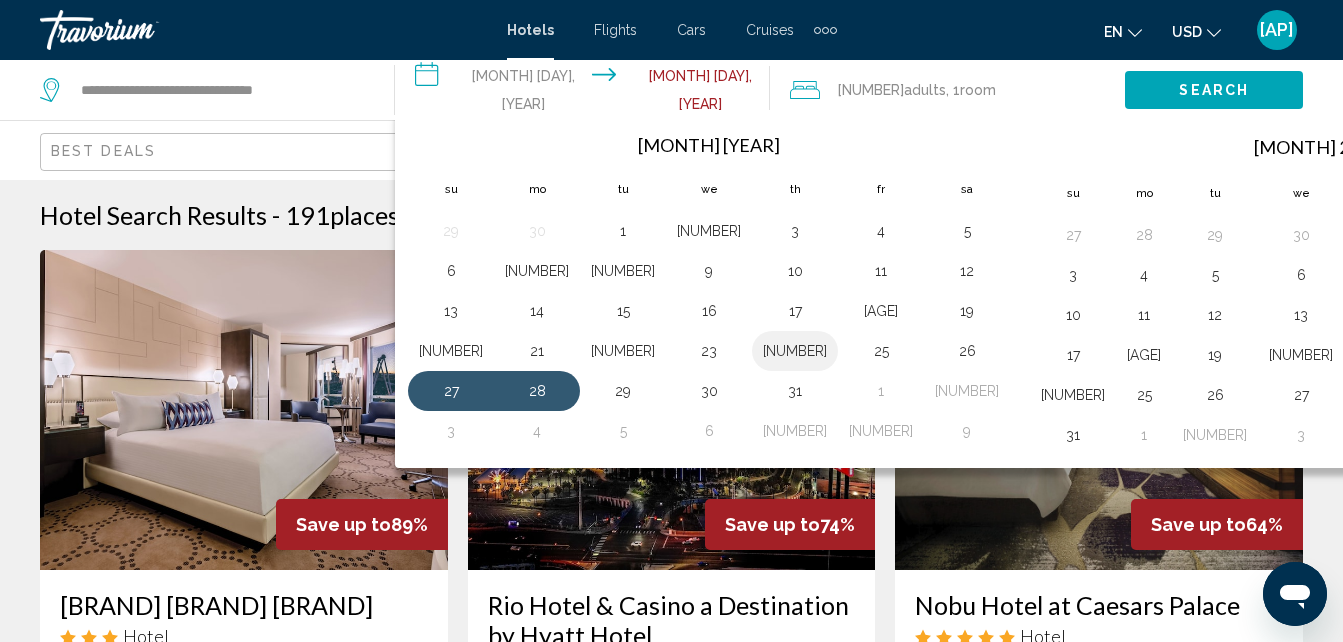 click on "[NUMBER]" at bounding box center [795, 351] 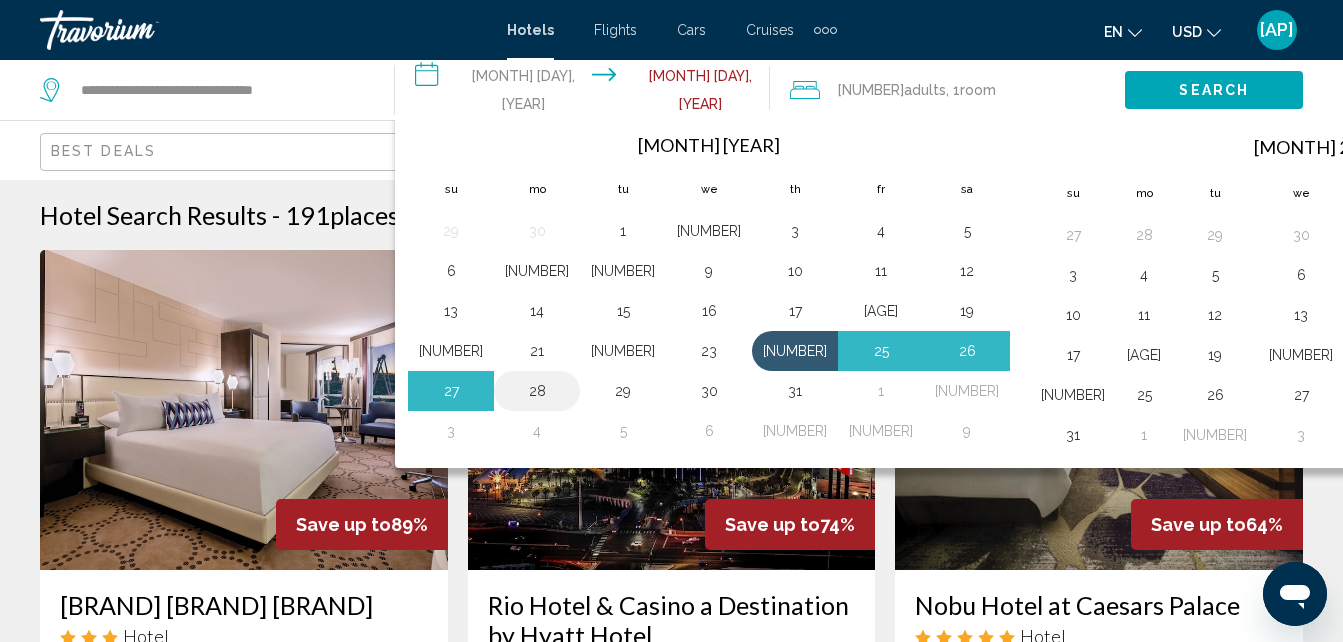 click on "[NUMBER]" at bounding box center [537, 391] 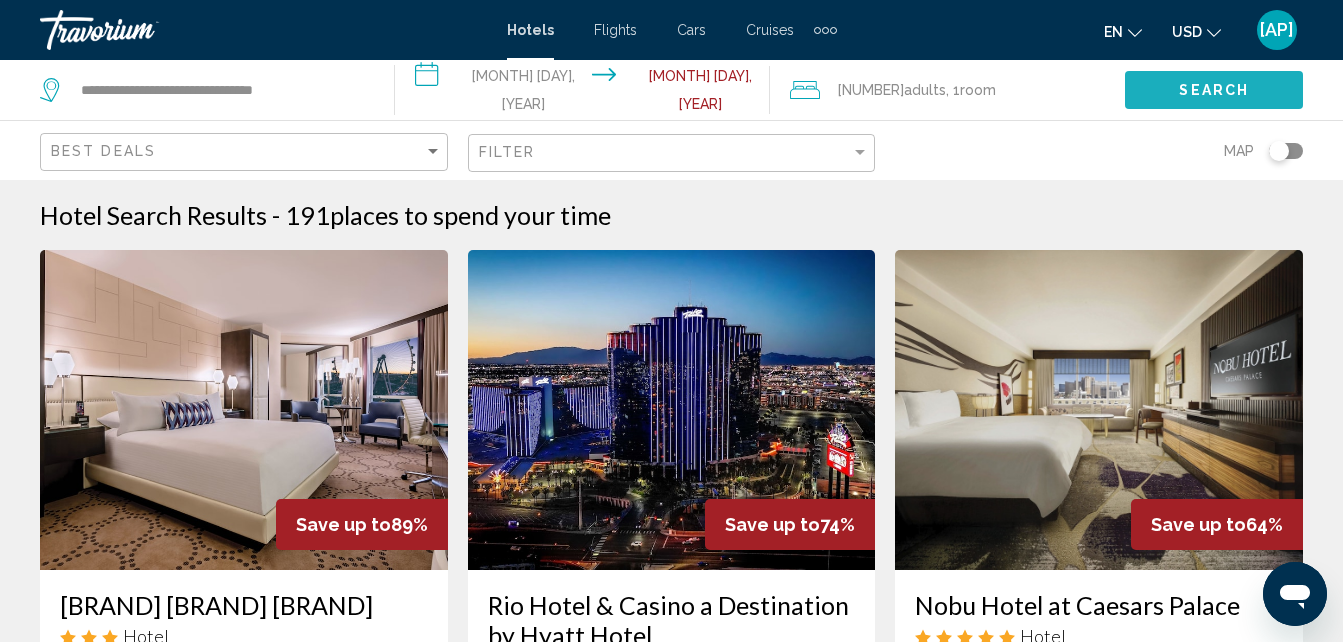 click on "Search" at bounding box center (1214, 89) 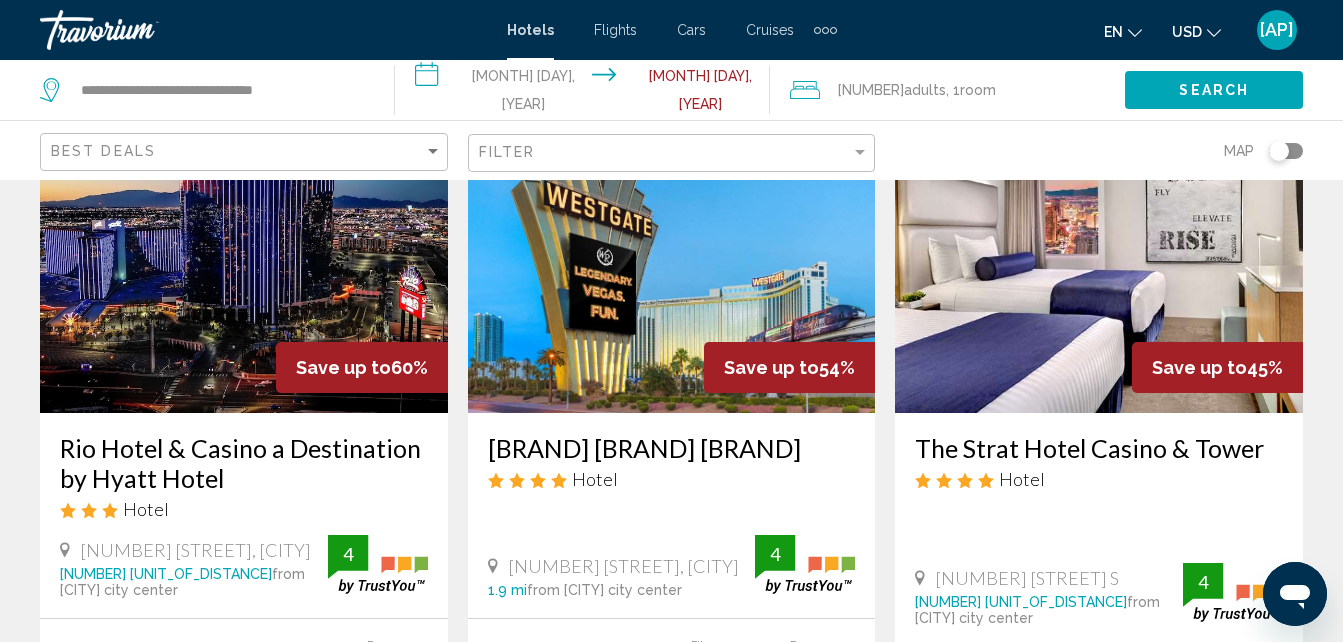 scroll, scrollTop: 100, scrollLeft: 0, axis: vertical 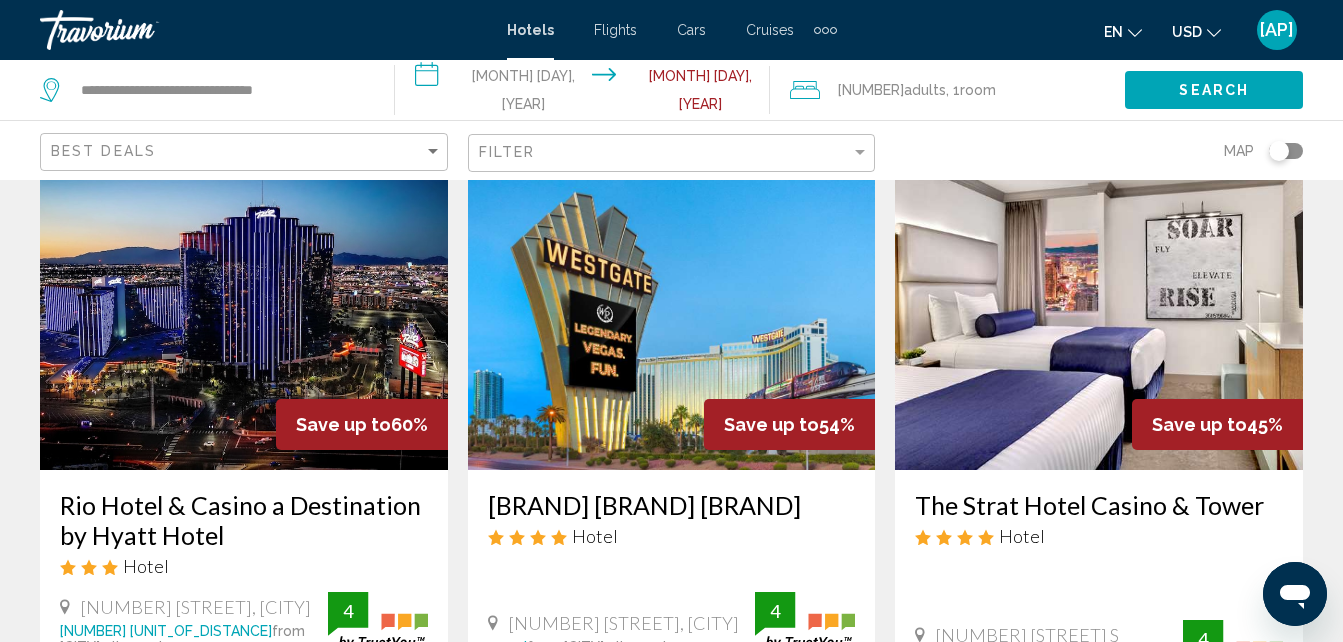 click at bounding box center [672, 310] 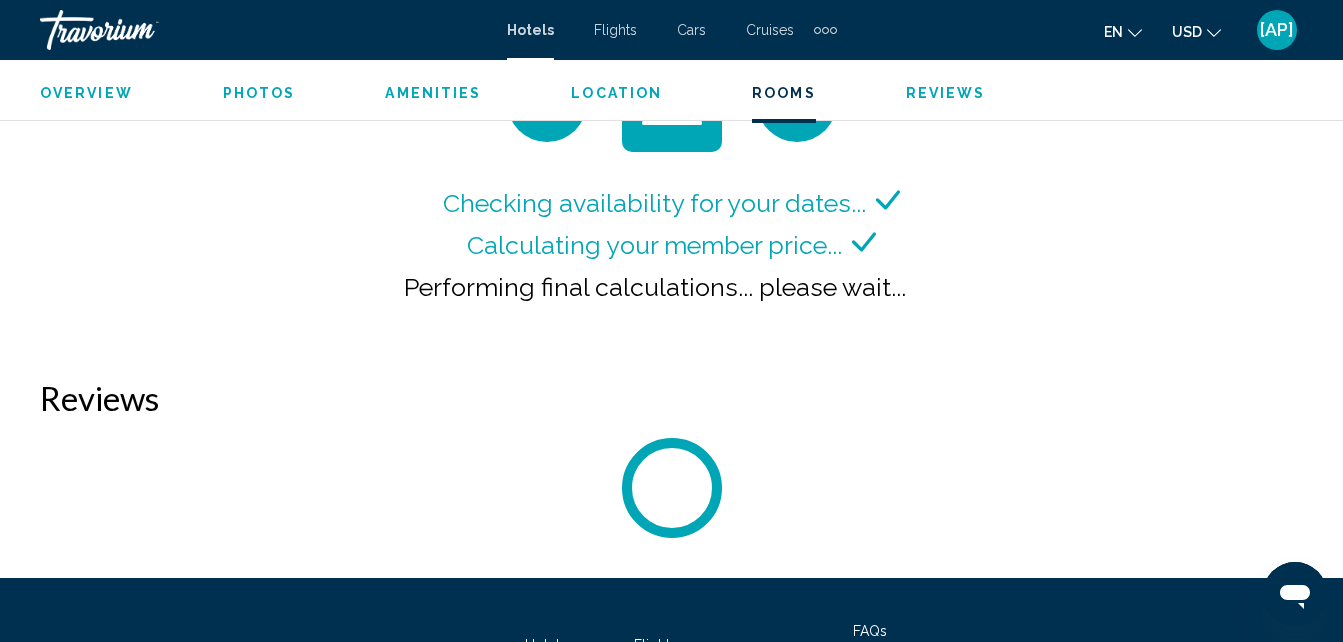 scroll, scrollTop: 3114, scrollLeft: 0, axis: vertical 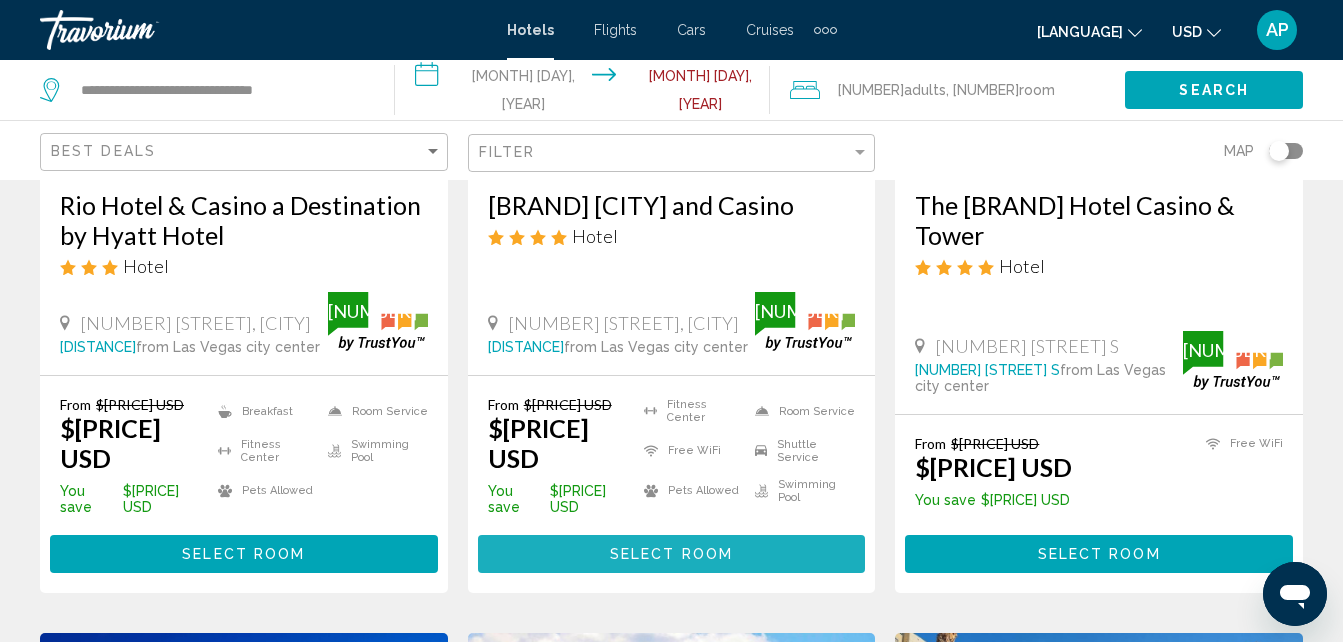 click on "Select Room" at bounding box center [671, 555] 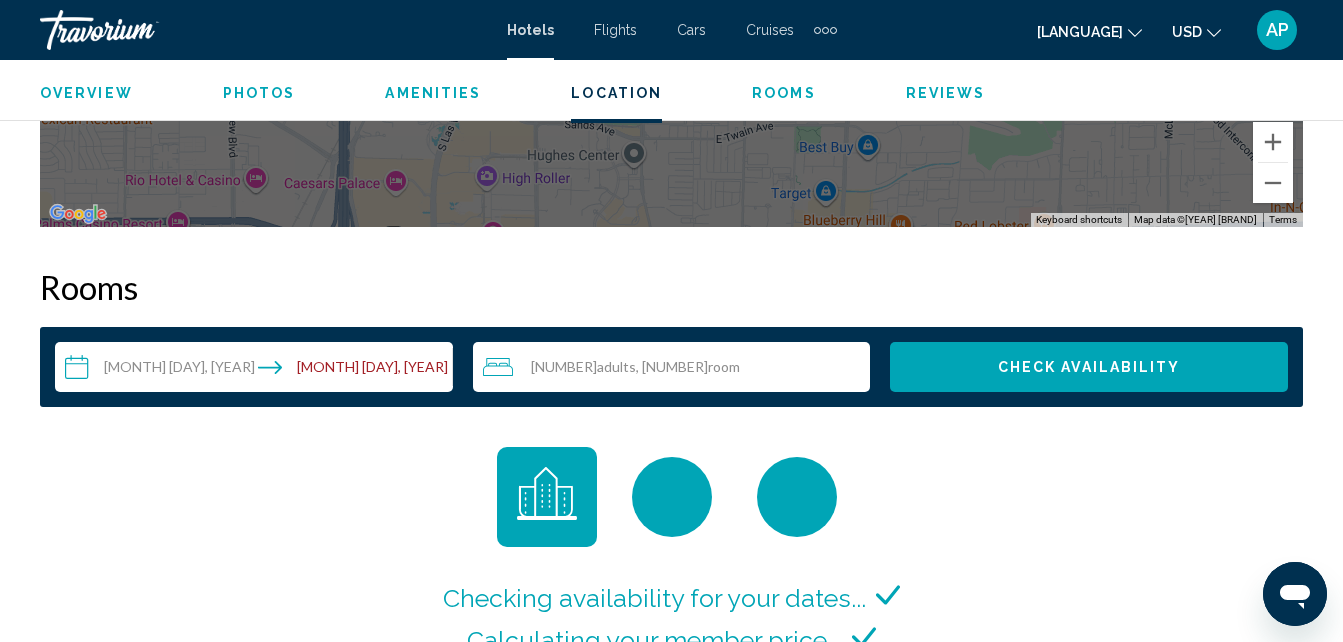 scroll, scrollTop: 3014, scrollLeft: 0, axis: vertical 